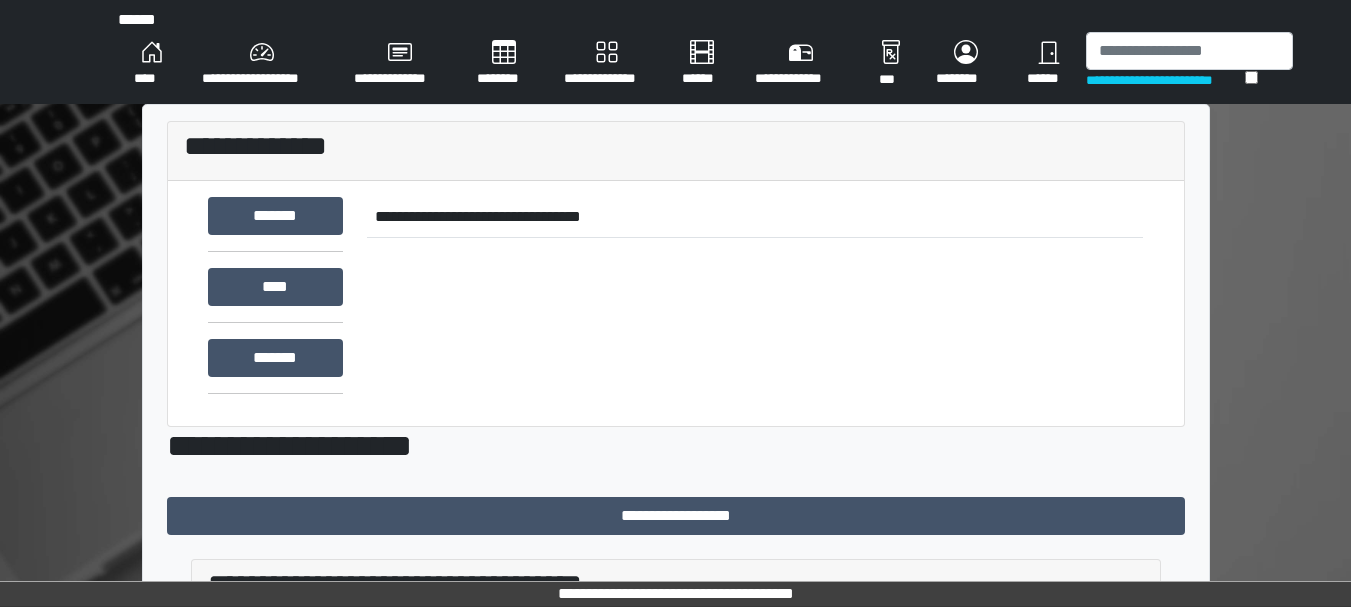 scroll, scrollTop: 0, scrollLeft: 0, axis: both 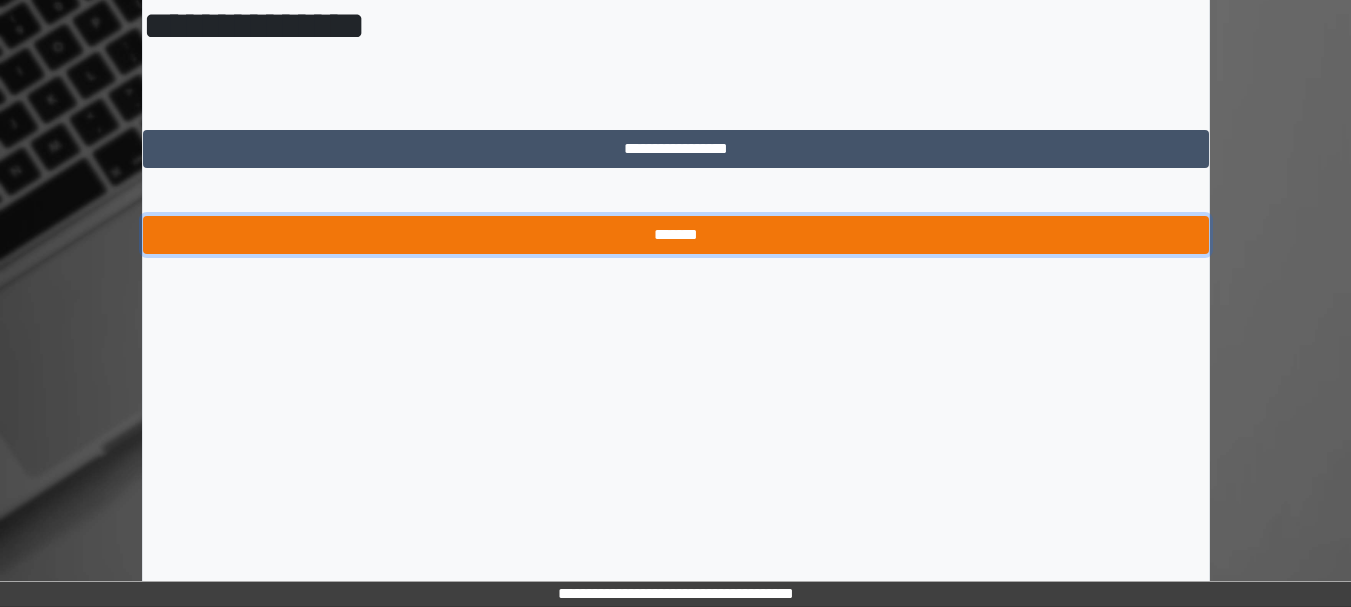 click on "*******" at bounding box center [676, 235] 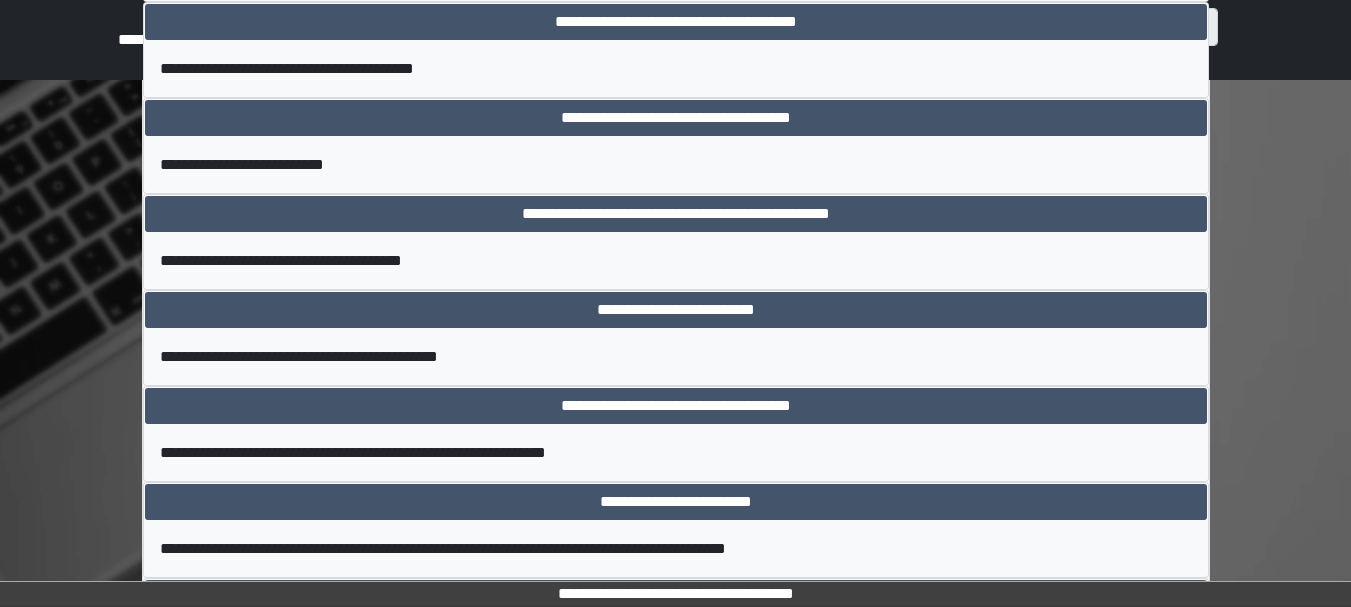 scroll, scrollTop: 1705, scrollLeft: 0, axis: vertical 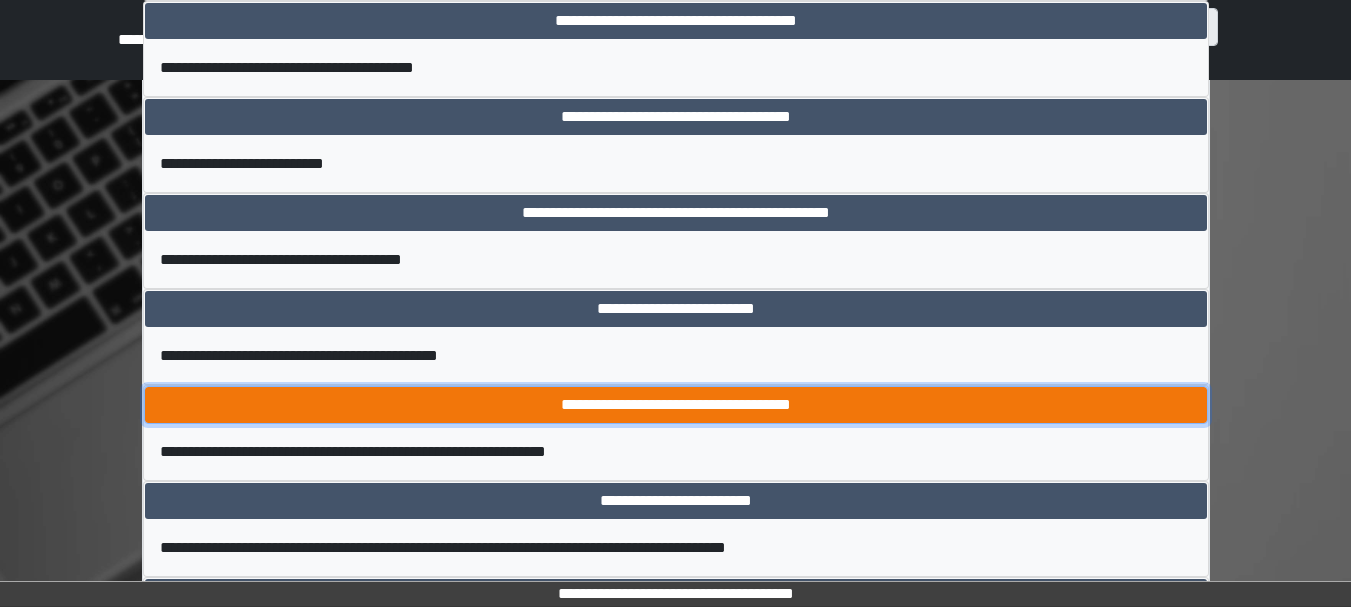 click on "**********" at bounding box center [676, 405] 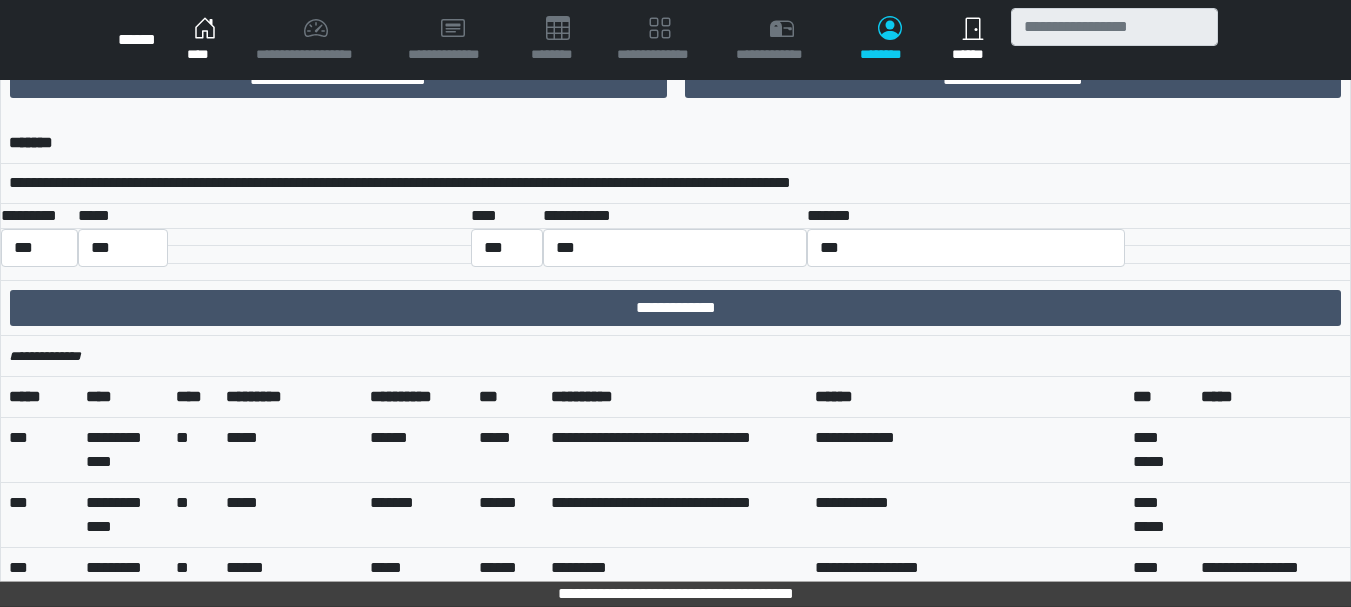 scroll, scrollTop: 165, scrollLeft: 0, axis: vertical 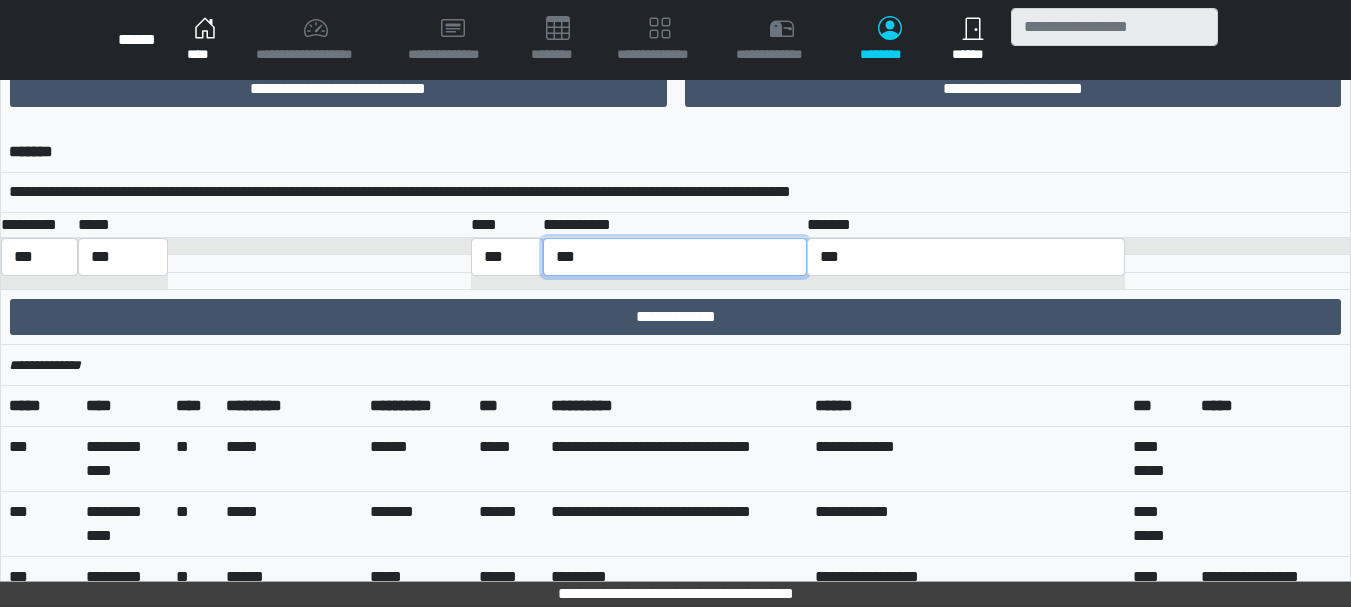 click on "**********" at bounding box center [675, 257] 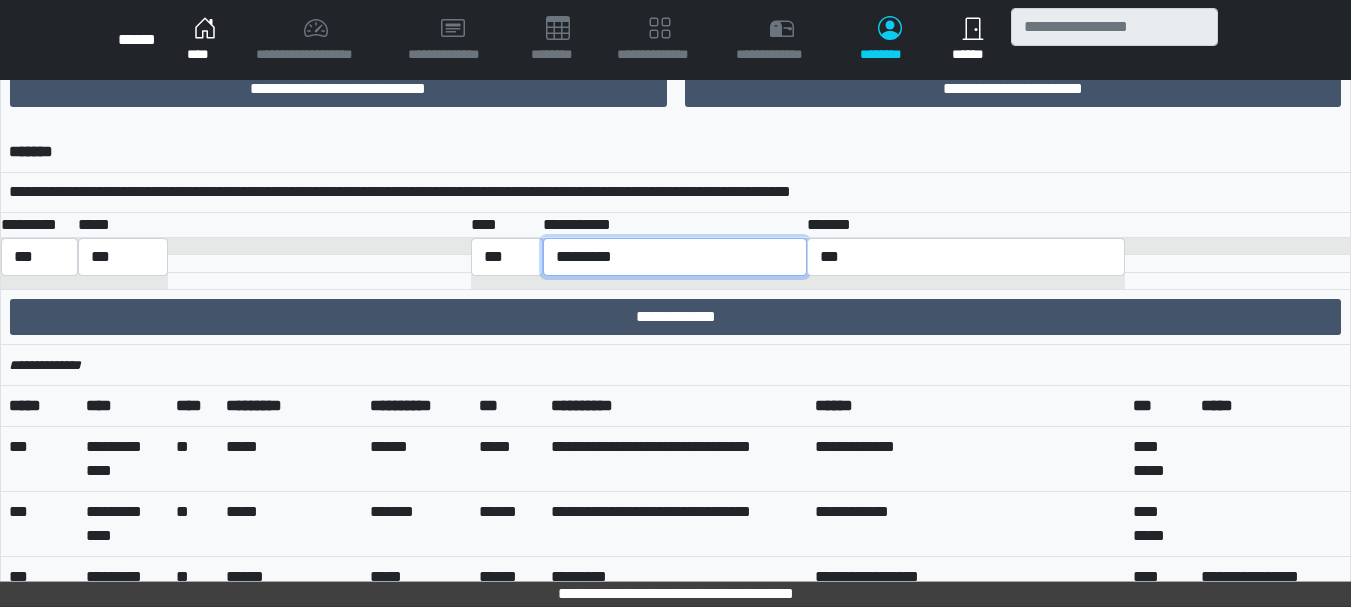 click on "**********" at bounding box center (675, 257) 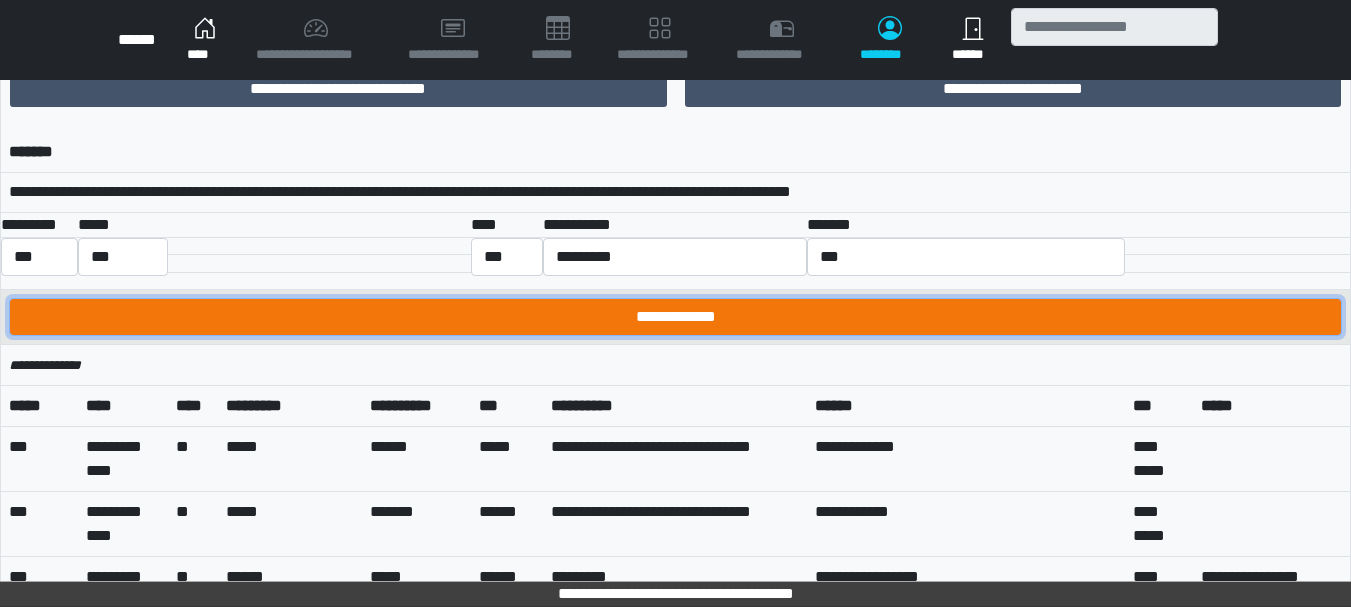 click on "**********" at bounding box center (675, 317) 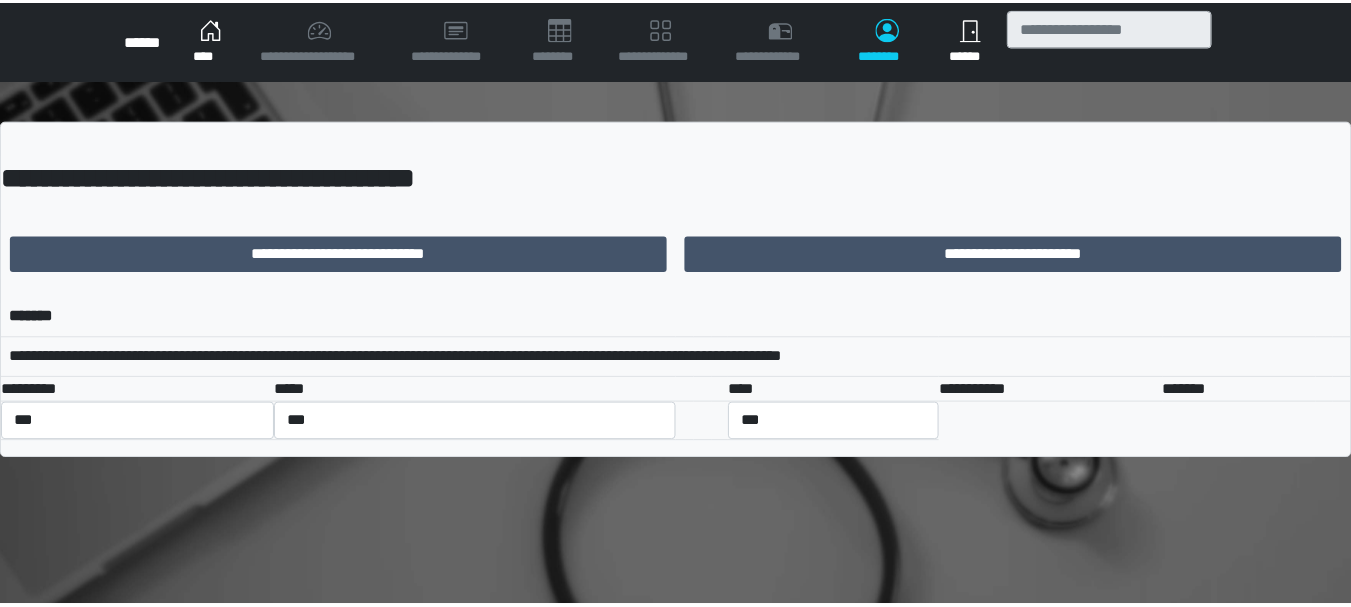 scroll, scrollTop: 0, scrollLeft: 0, axis: both 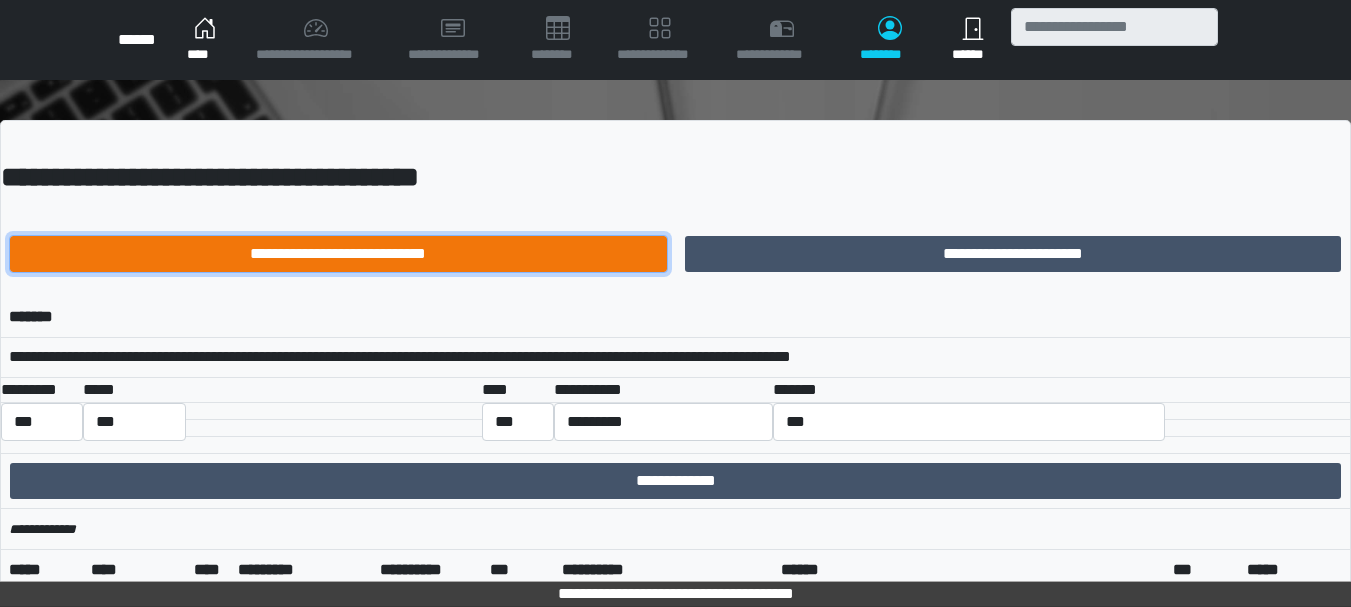 click on "**********" at bounding box center (338, 254) 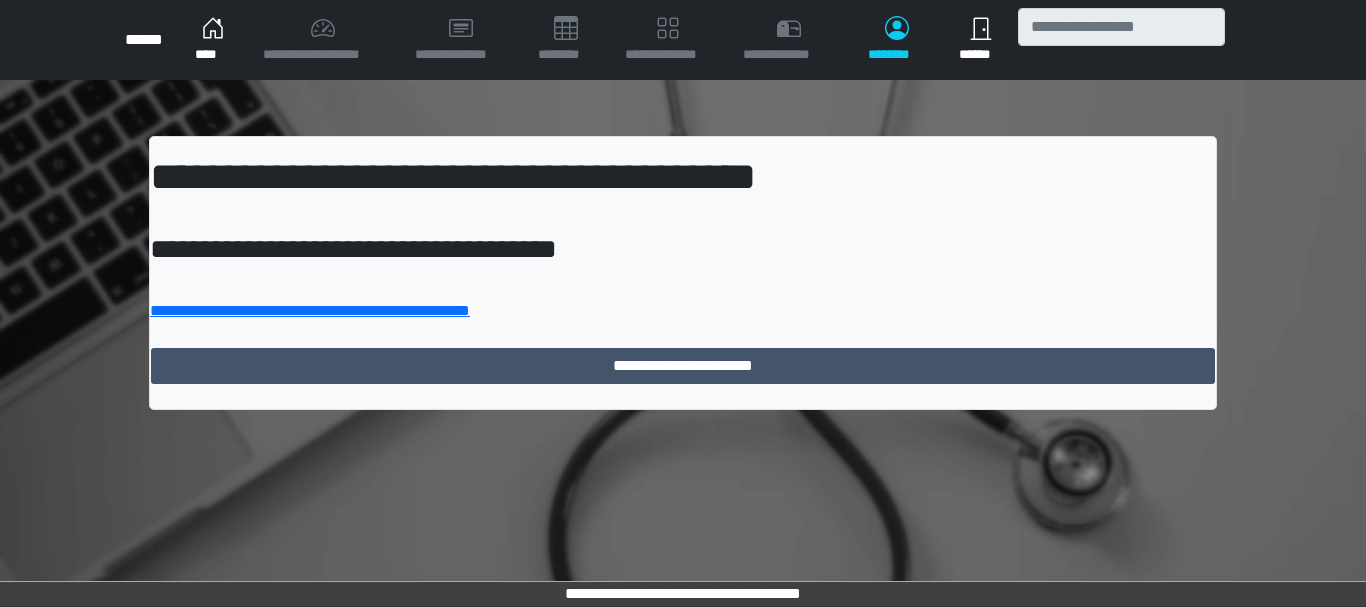 scroll, scrollTop: 0, scrollLeft: 0, axis: both 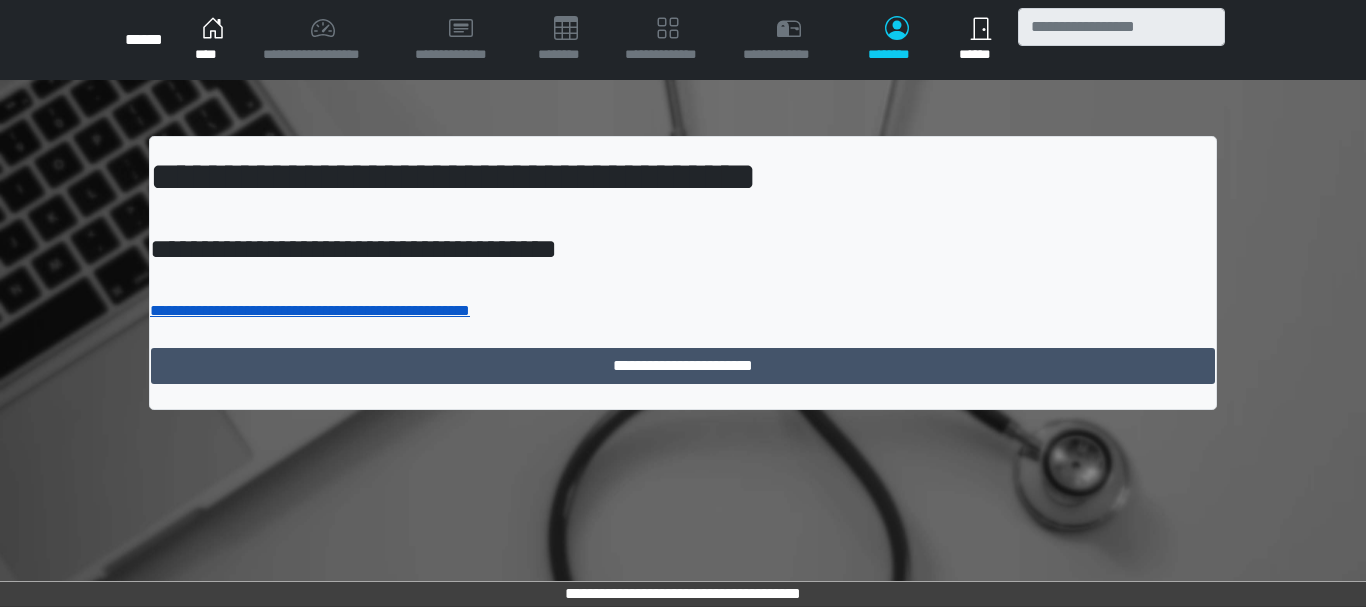 click on "**********" at bounding box center (310, 310) 